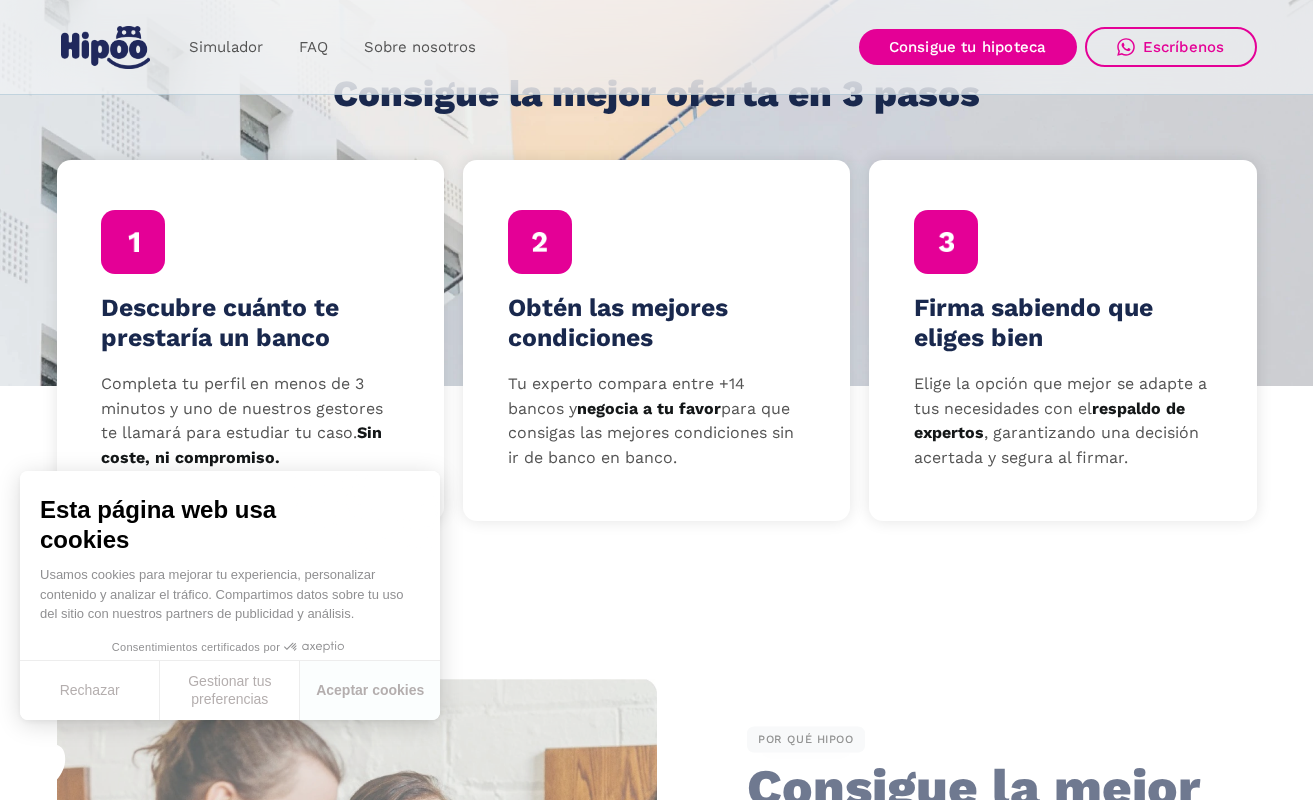 scroll, scrollTop: 647, scrollLeft: 0, axis: vertical 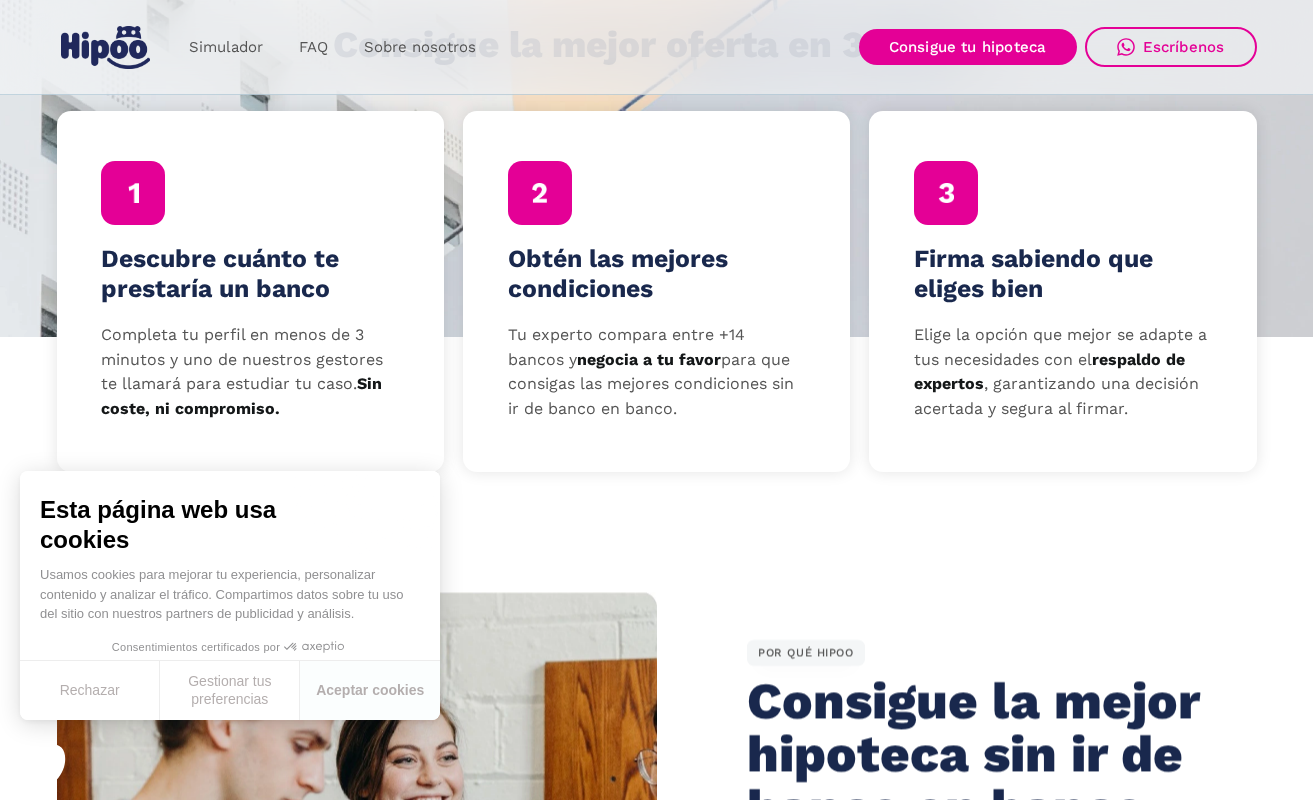 click on "Rechazar" at bounding box center [90, 690] 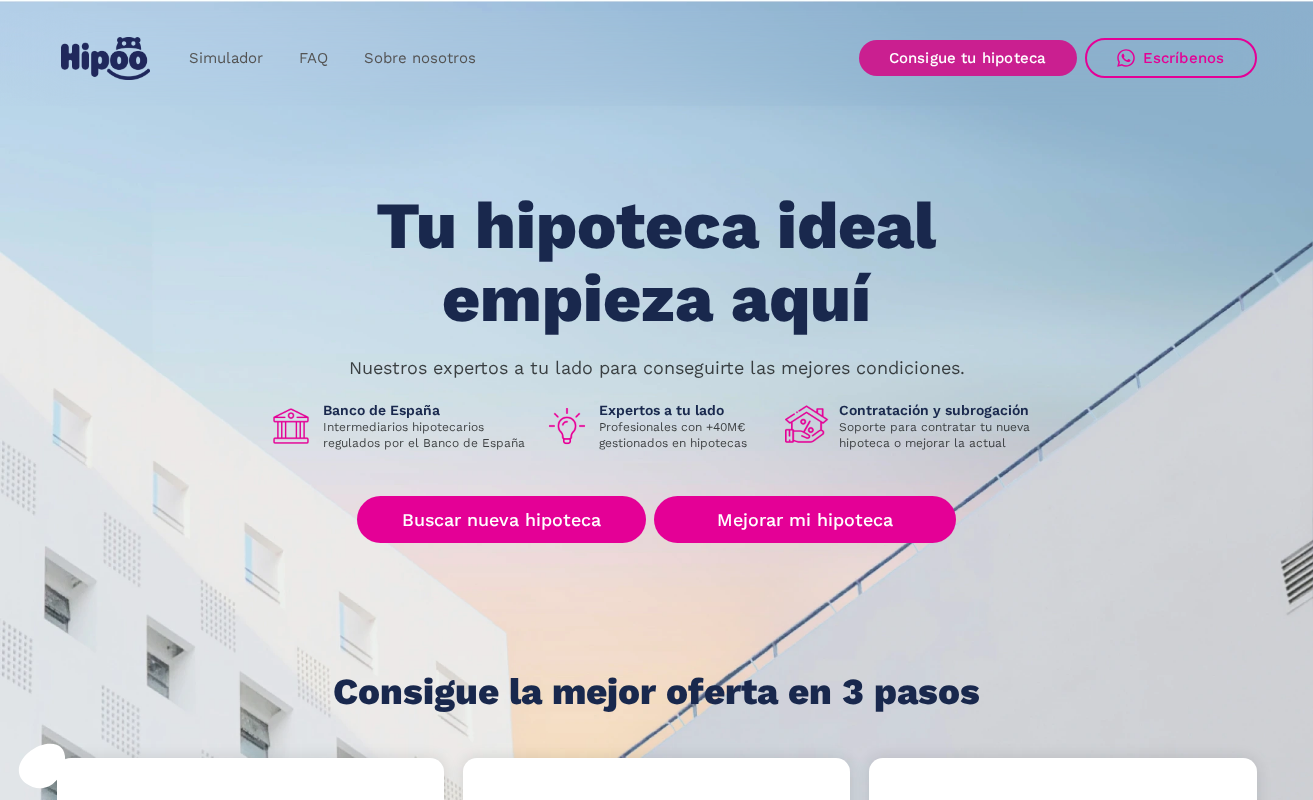 scroll, scrollTop: 0, scrollLeft: 0, axis: both 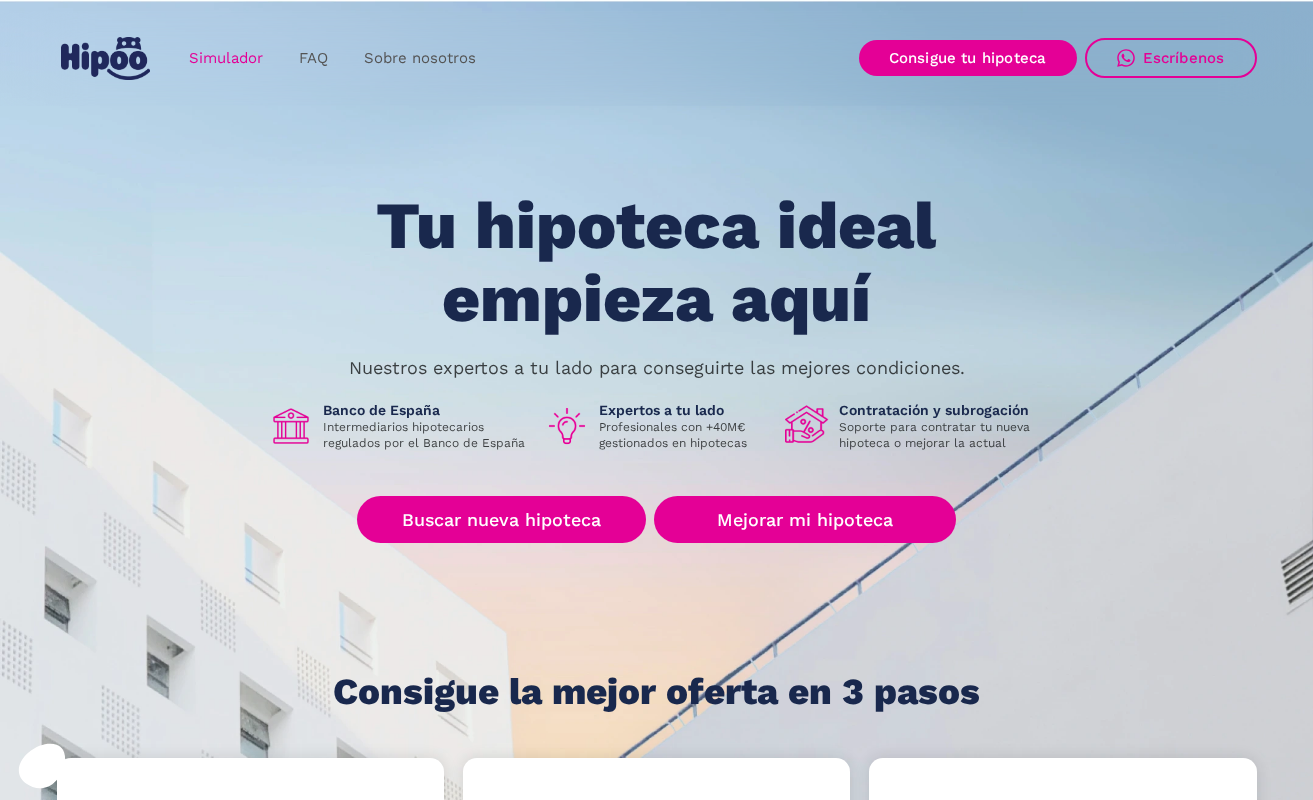 click on "Simulador" at bounding box center [226, 58] 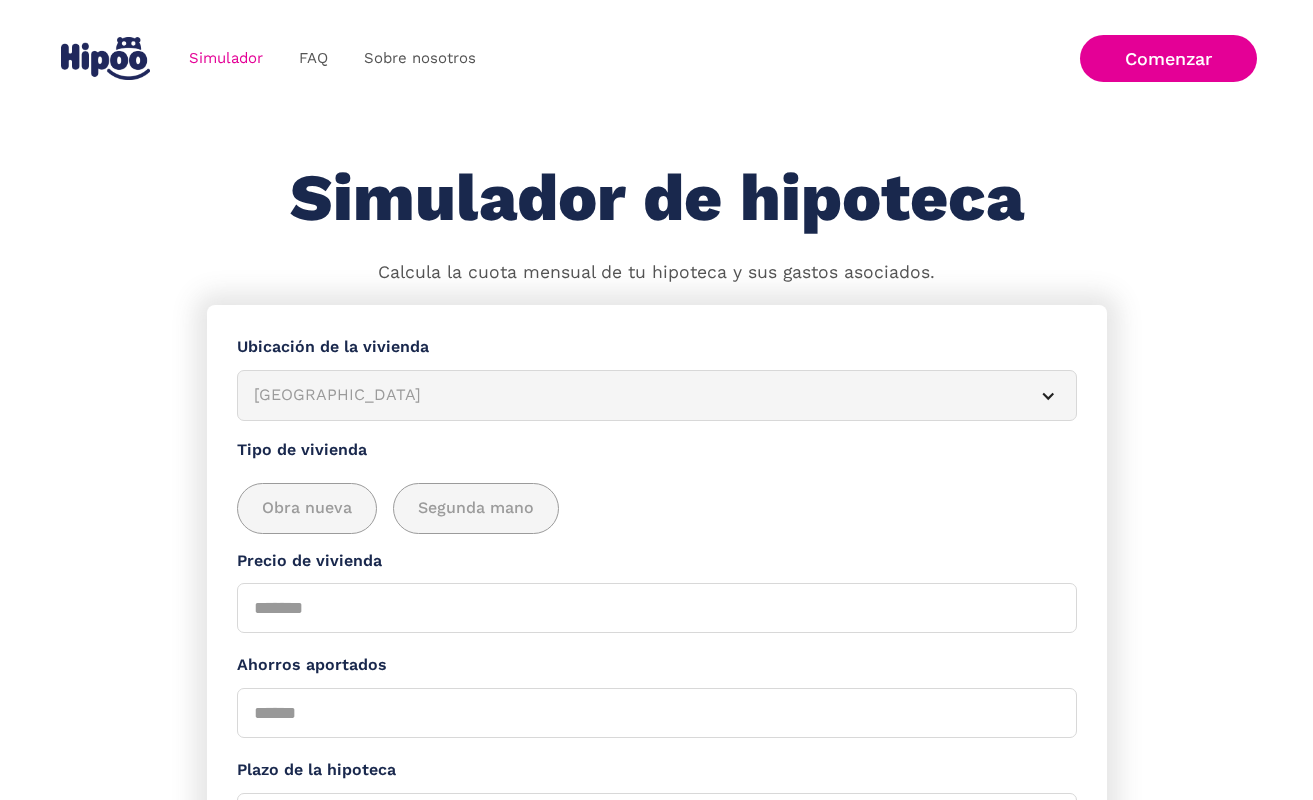 scroll, scrollTop: 0, scrollLeft: 0, axis: both 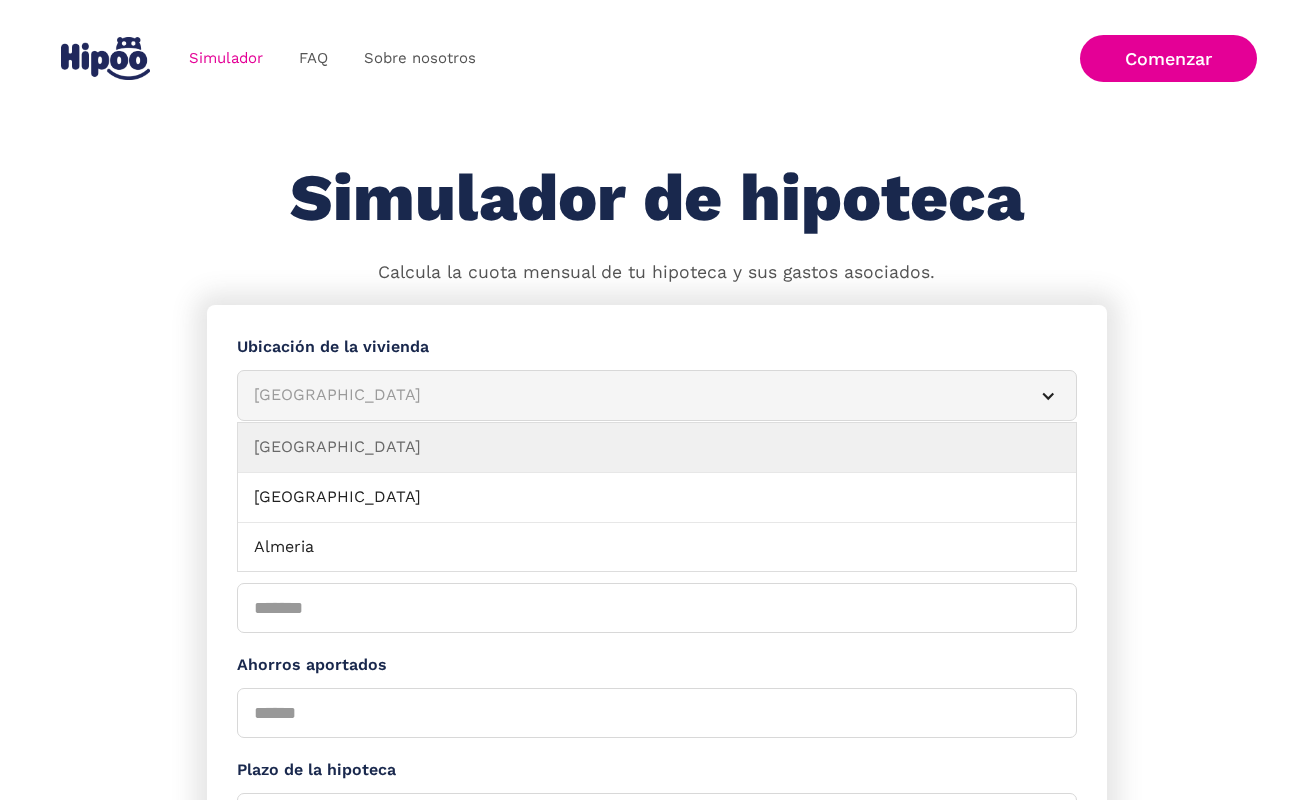 click on "Albacete" at bounding box center (633, 395) 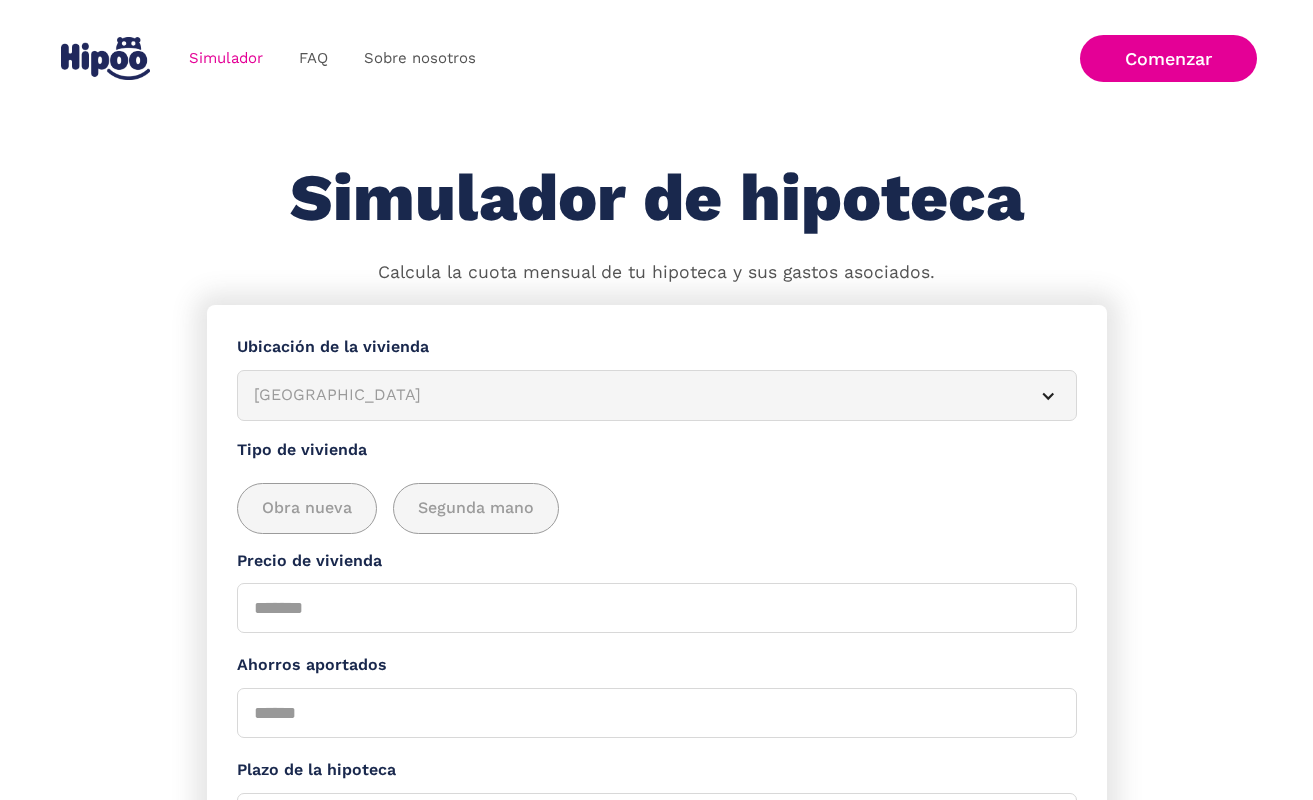 click on "Albacete" at bounding box center [633, 395] 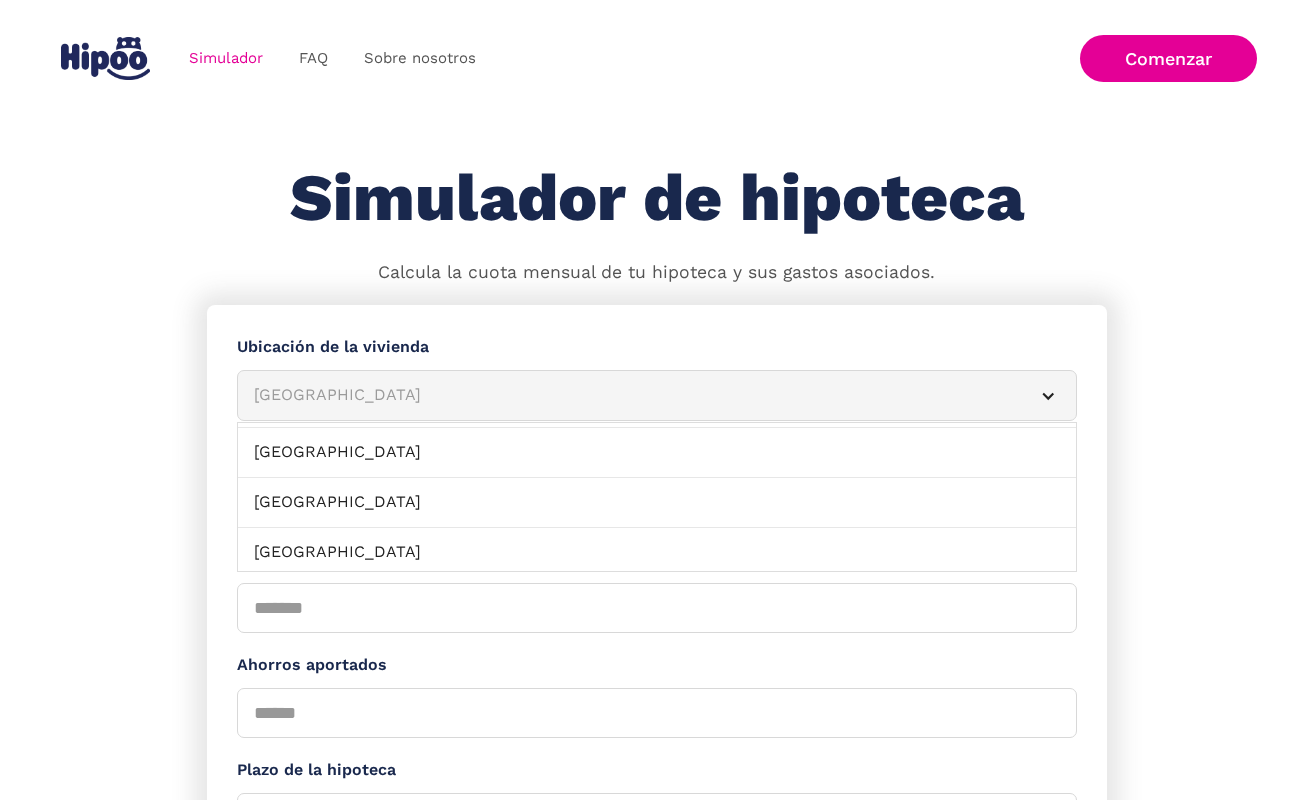 scroll, scrollTop: 2176, scrollLeft: 0, axis: vertical 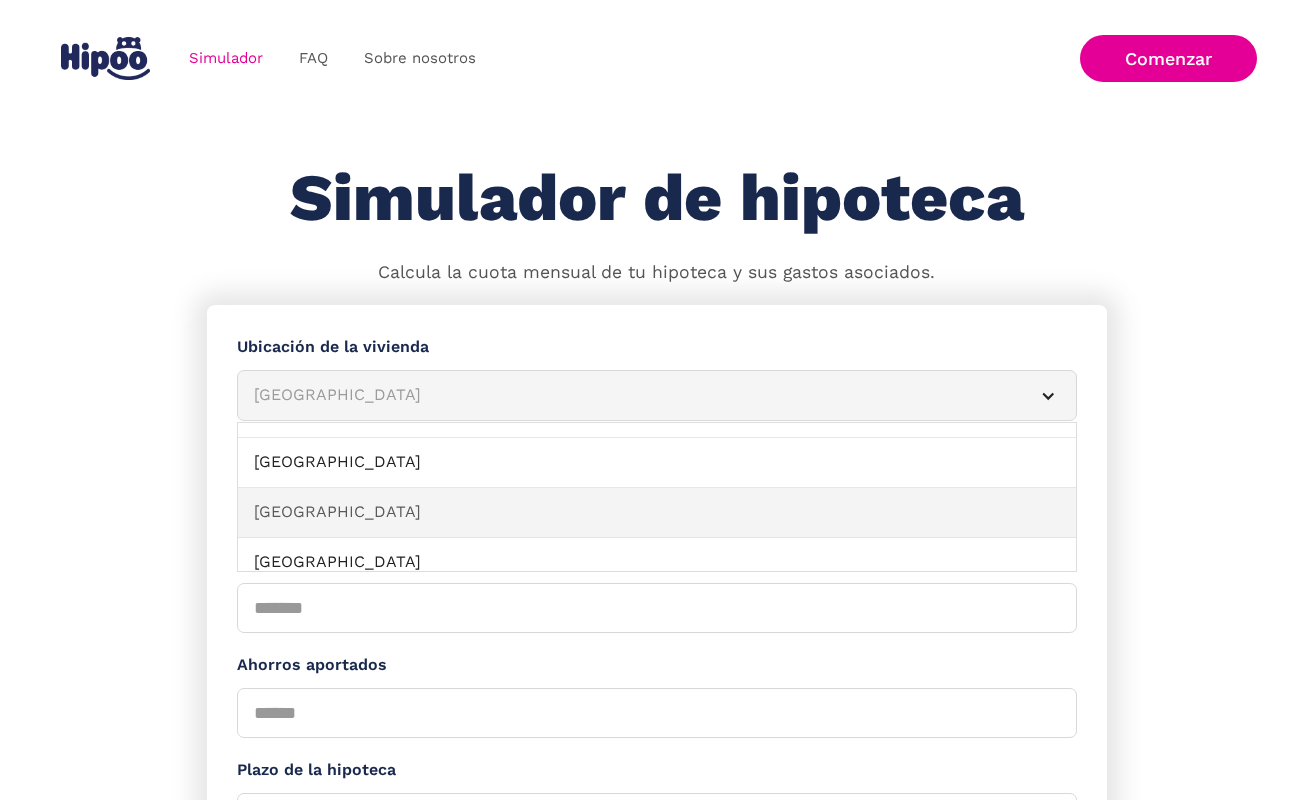 click on "Valencia" at bounding box center (657, 513) 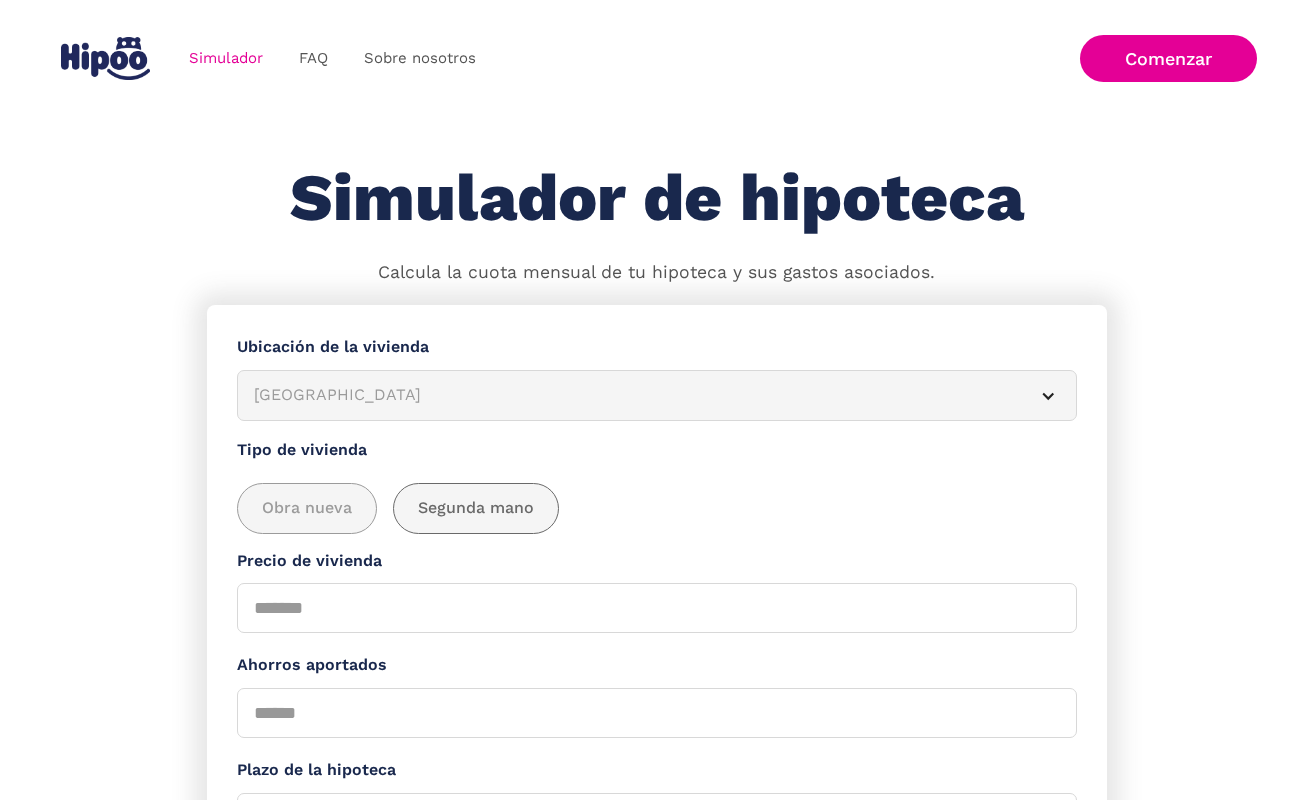 click on "Segunda mano" at bounding box center [476, 508] 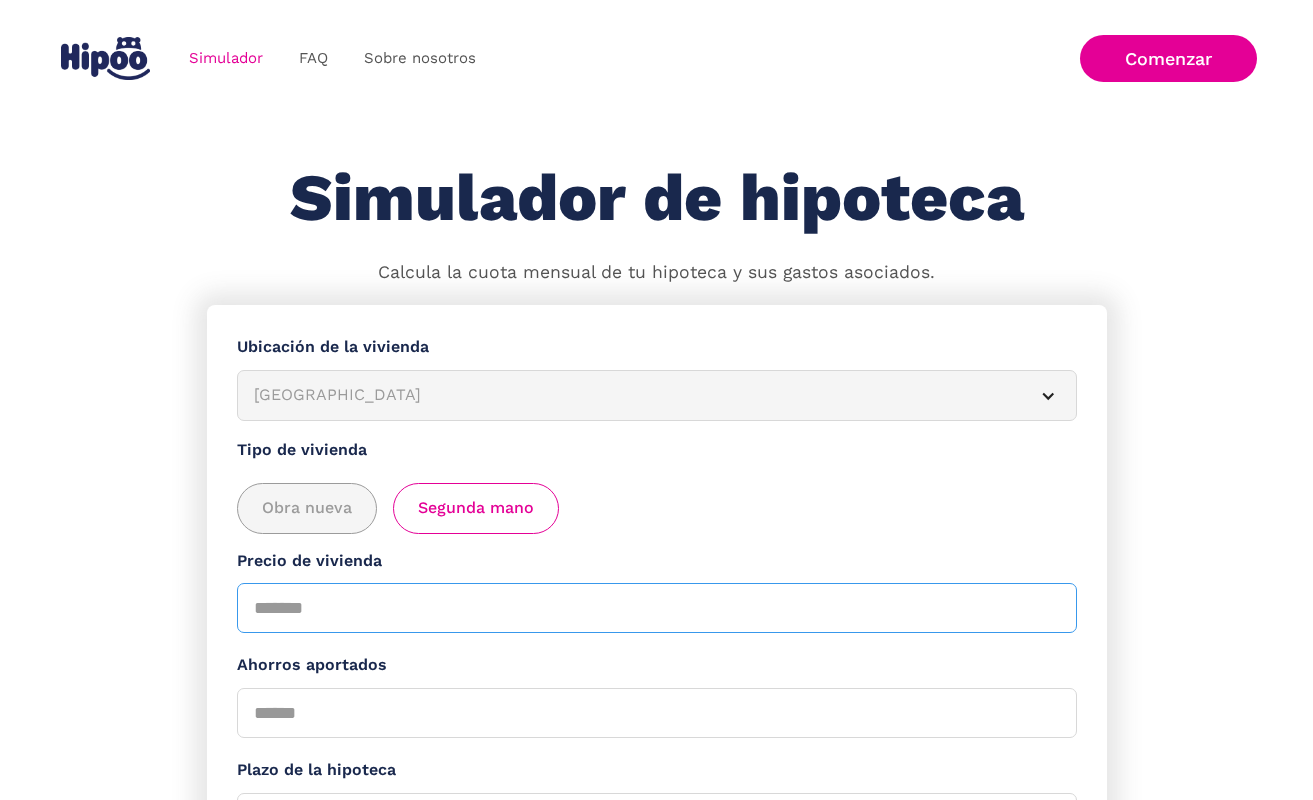click on "Precio de vivienda" at bounding box center (657, 608) 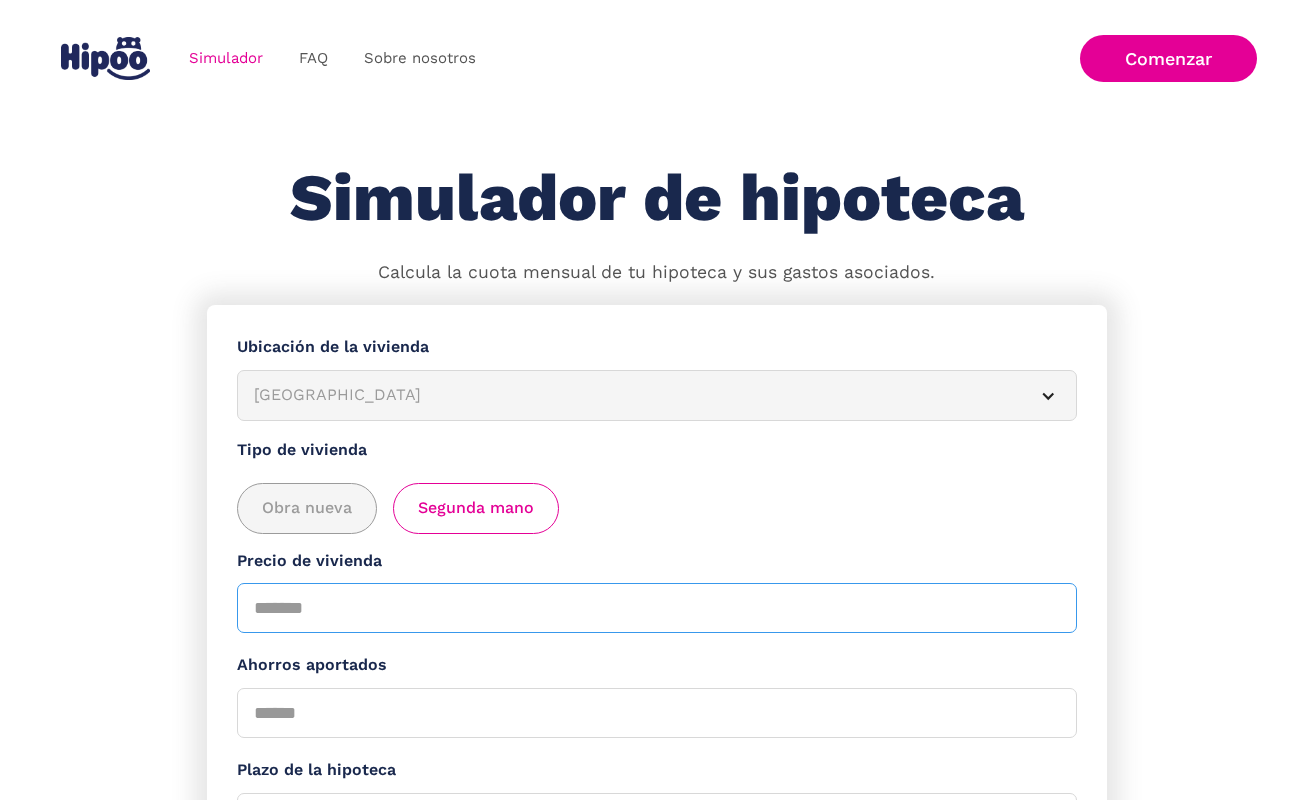 type on "***" 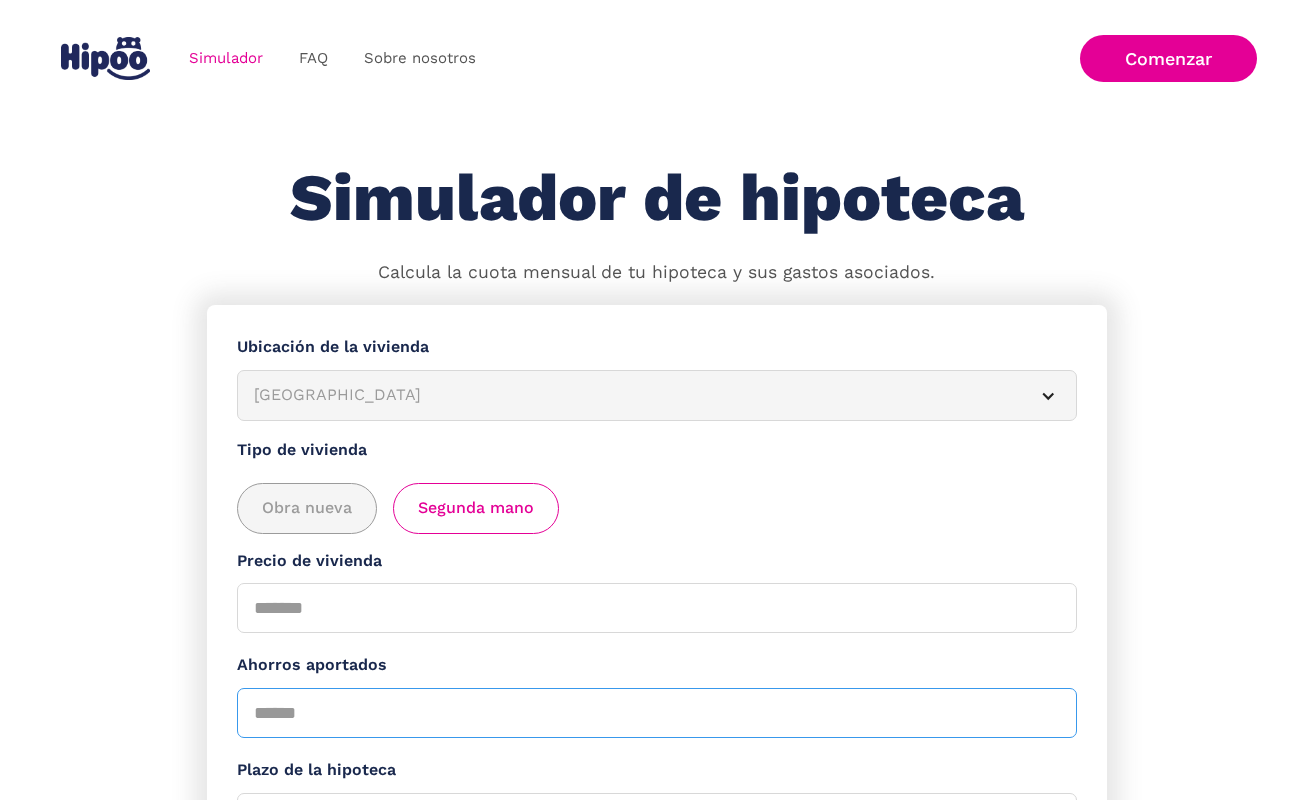 click on "Ahorros aportados" at bounding box center (657, 713) 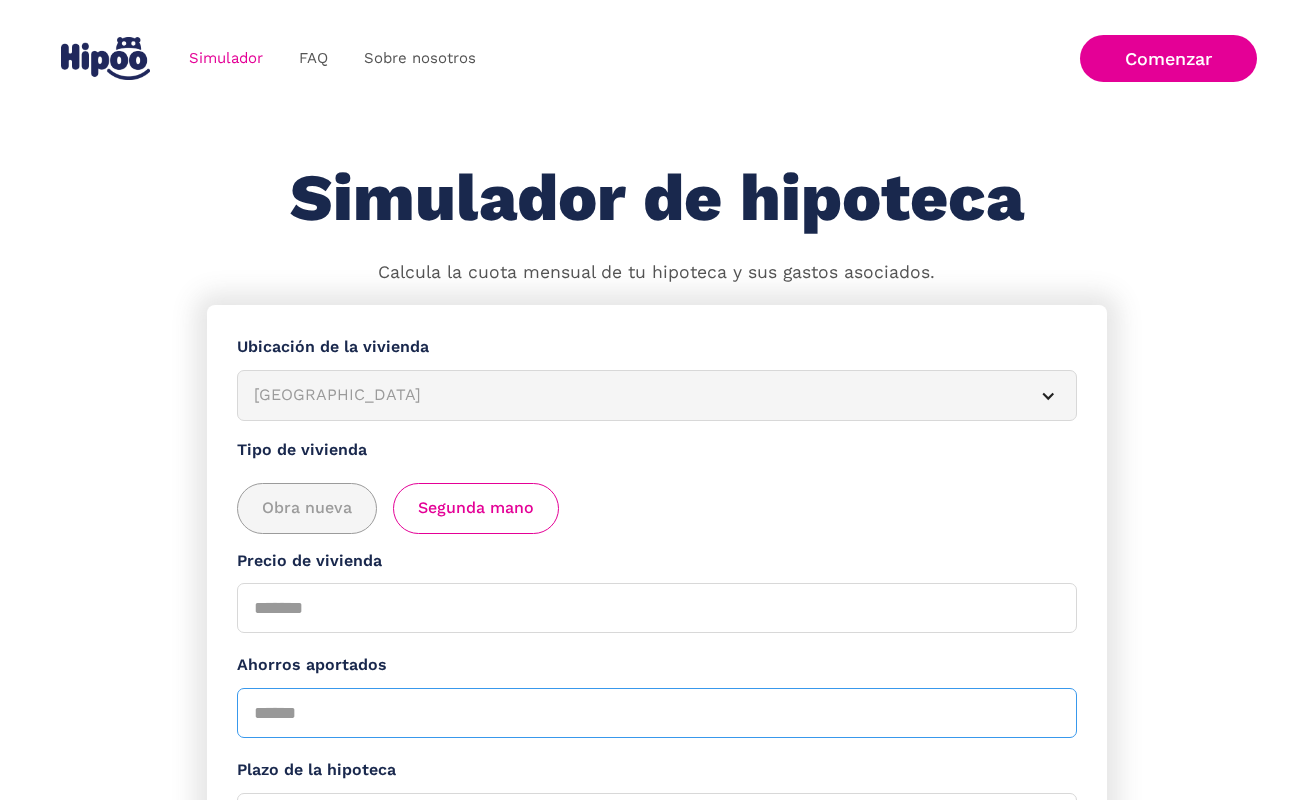 type on "*" 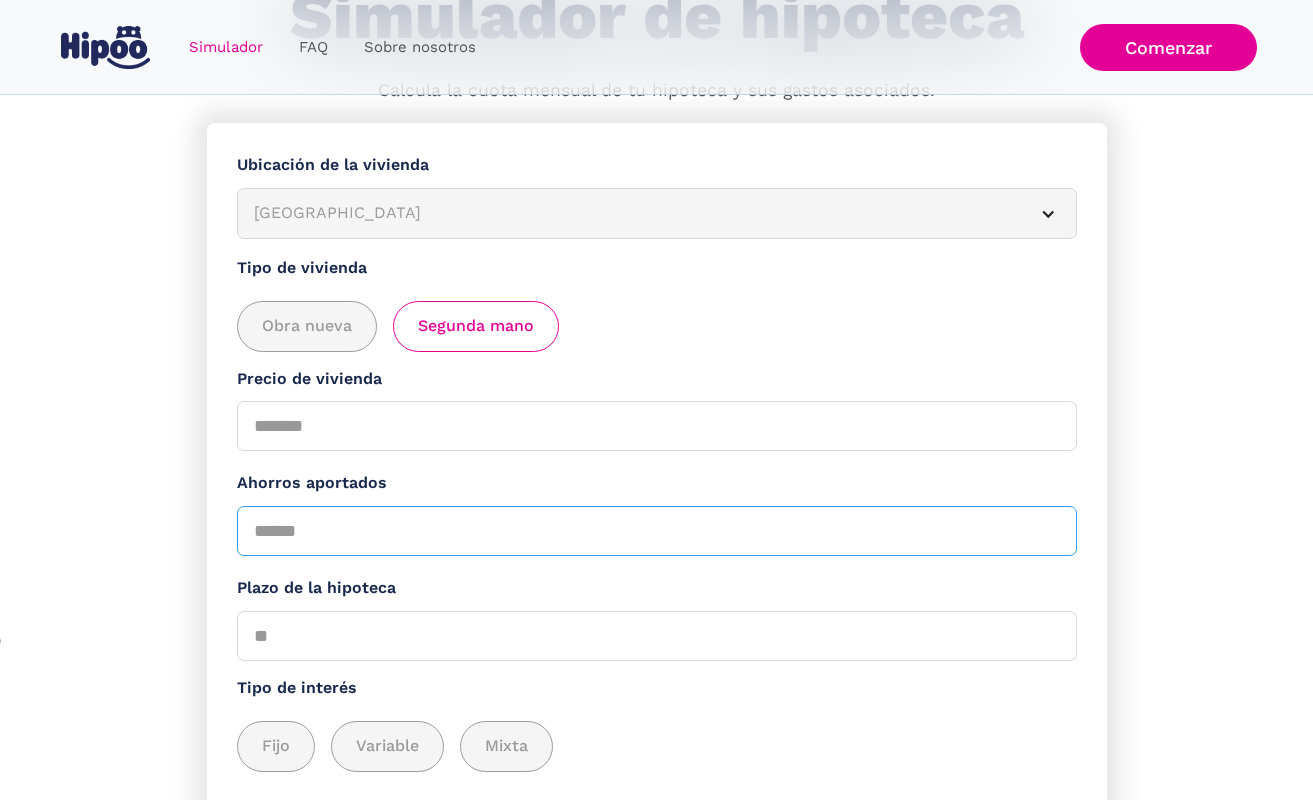 scroll, scrollTop: 194, scrollLeft: 0, axis: vertical 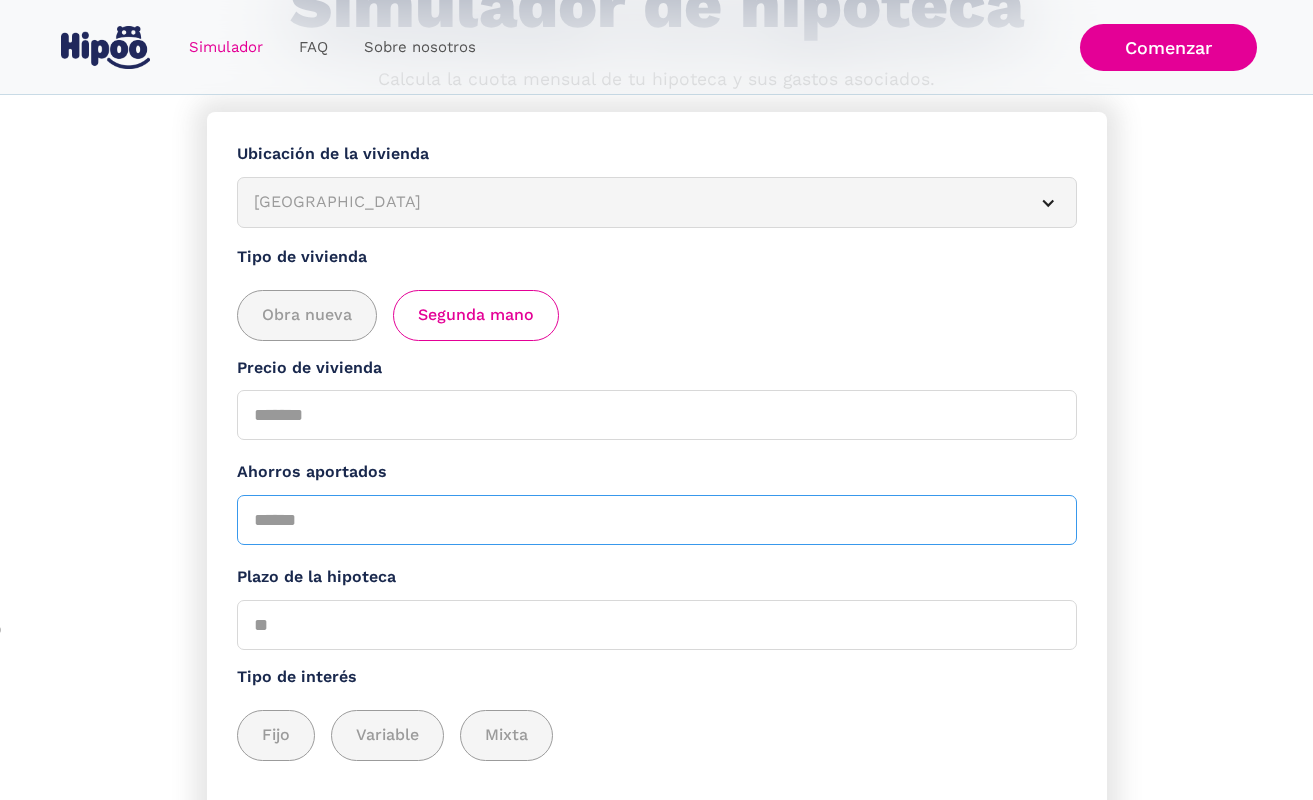 type on "**" 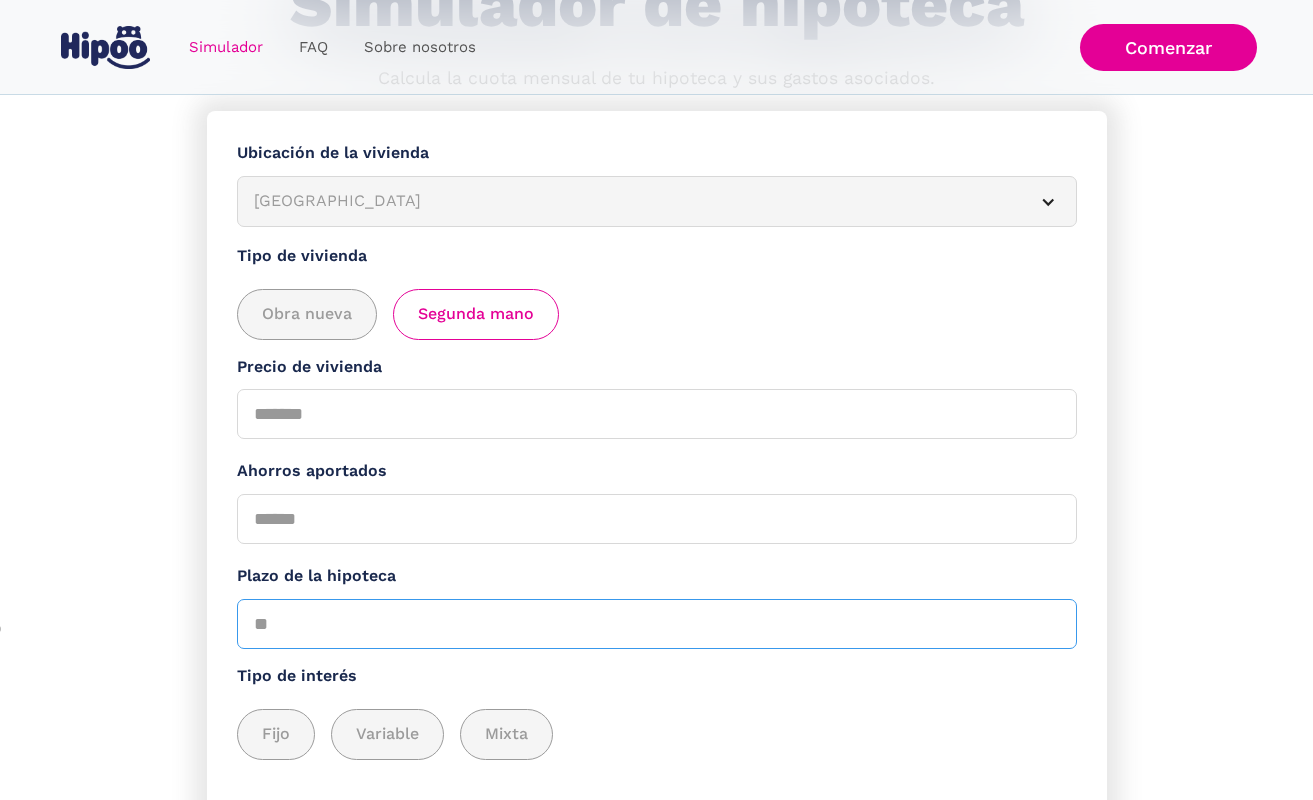 click on "Plazo de la hipoteca" at bounding box center [657, 624] 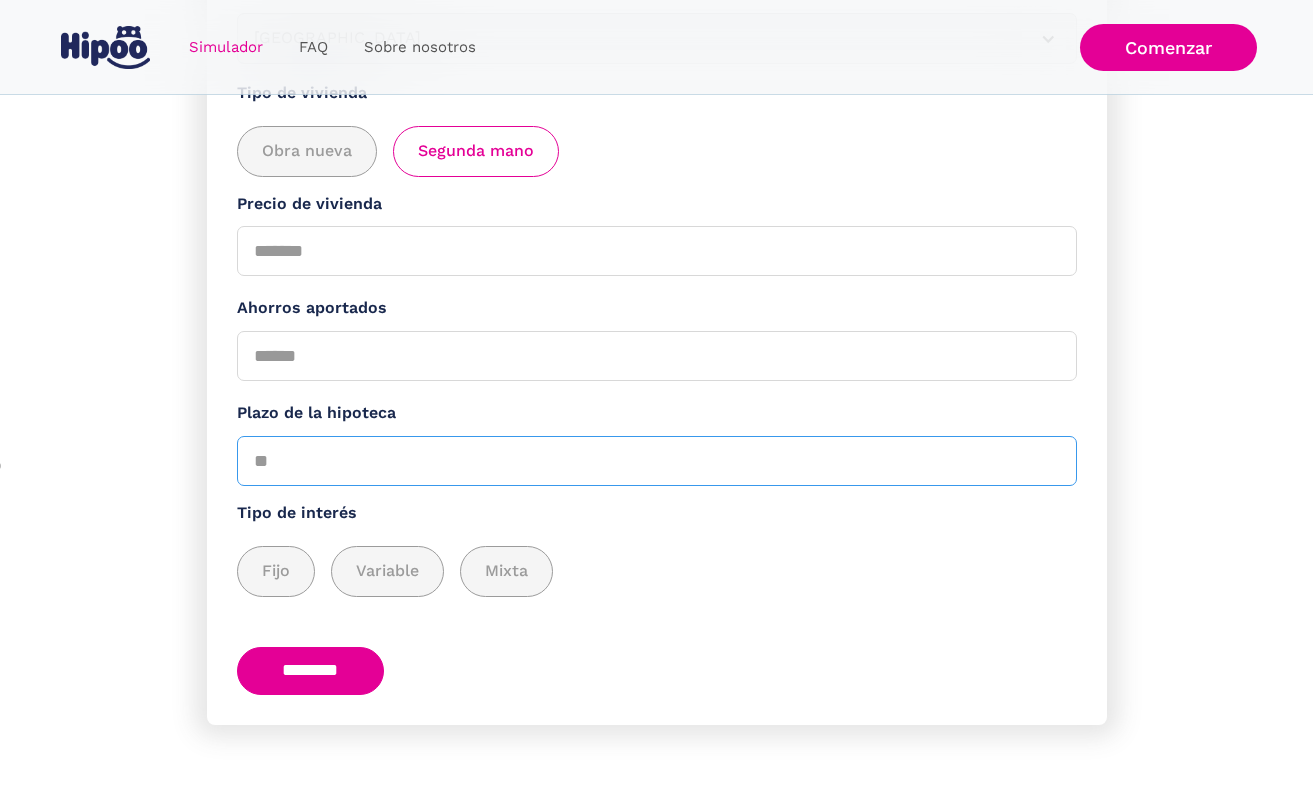 scroll, scrollTop: 353, scrollLeft: 0, axis: vertical 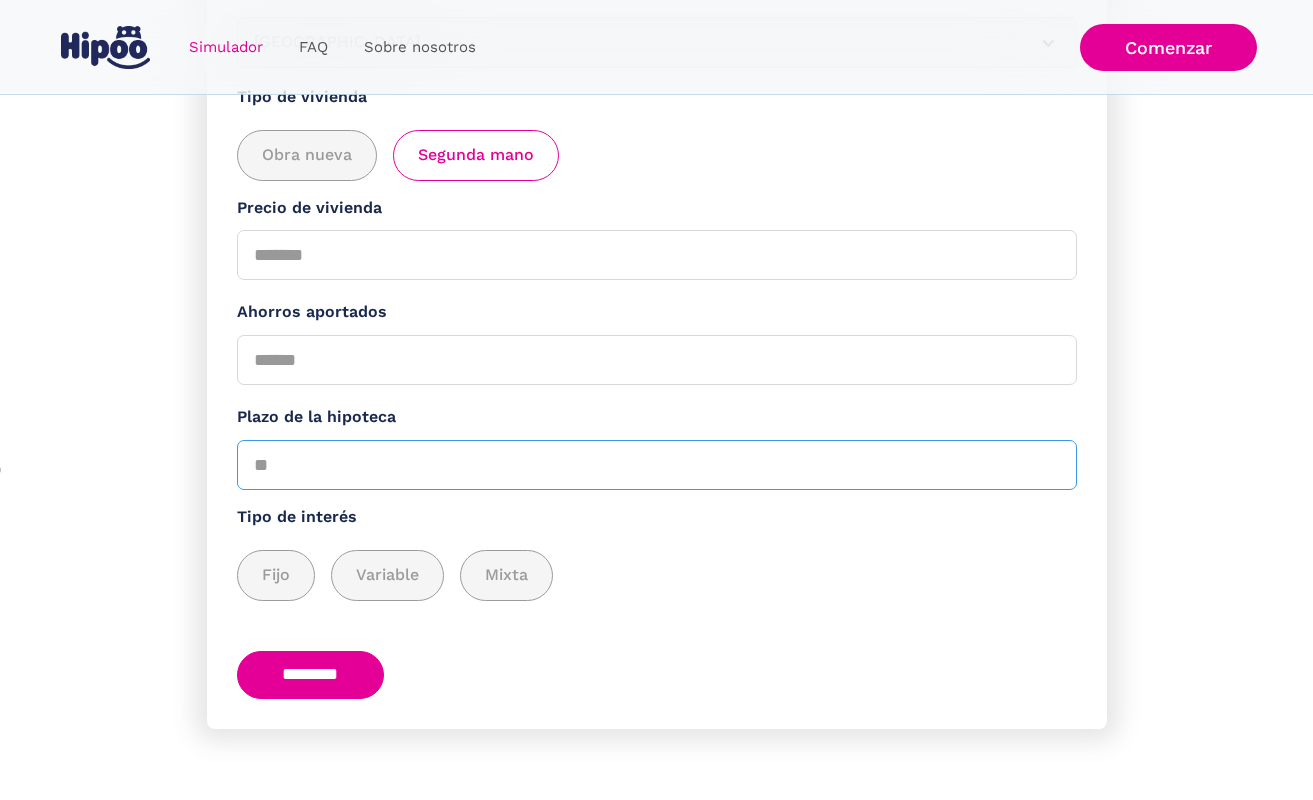 type on "**" 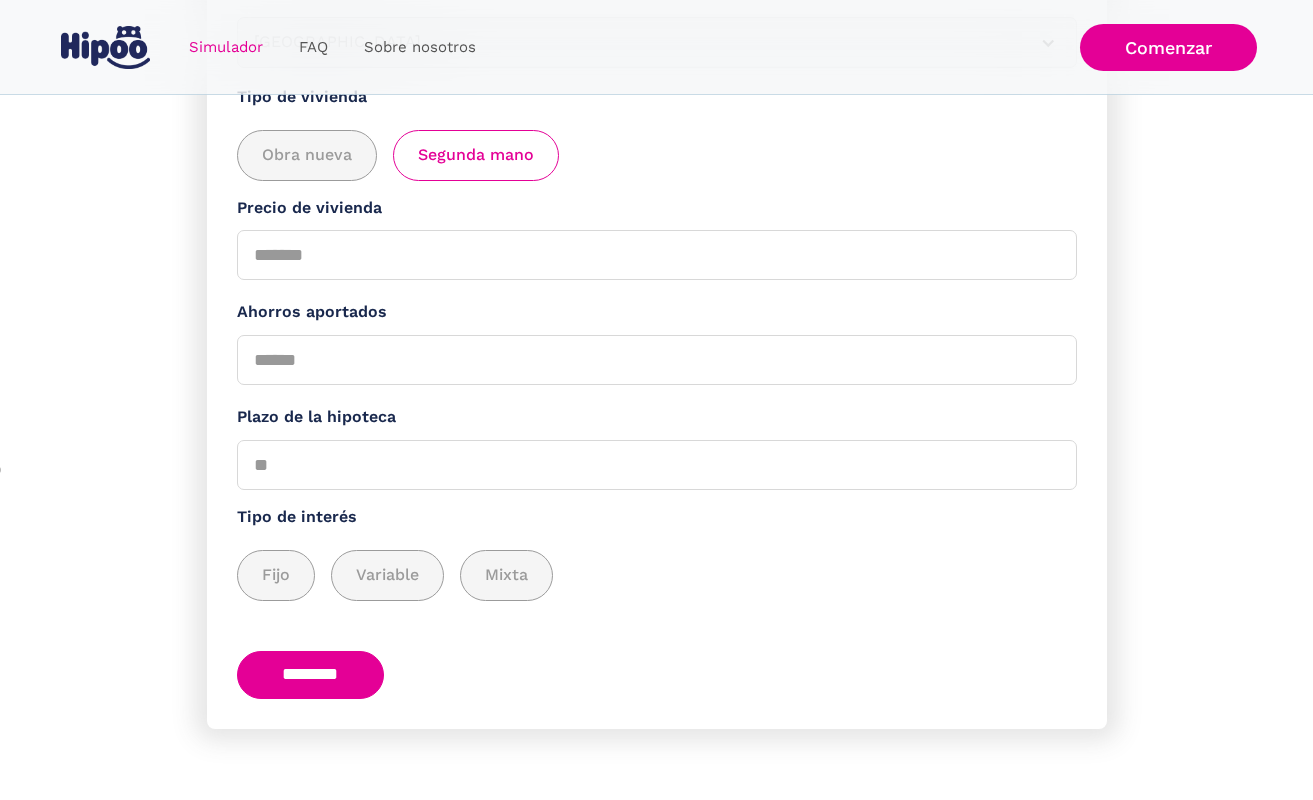 click on "********" at bounding box center (311, 675) 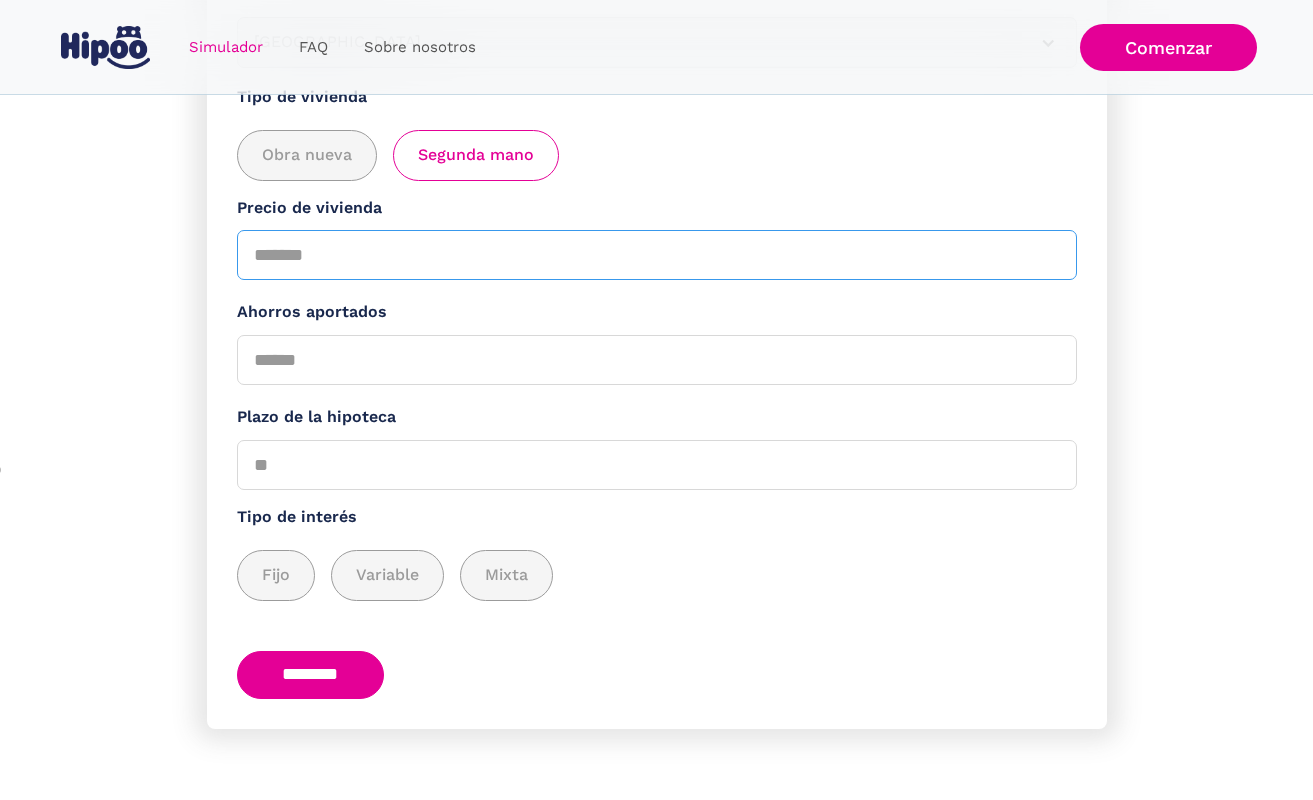 click on "*******" at bounding box center (657, 255) 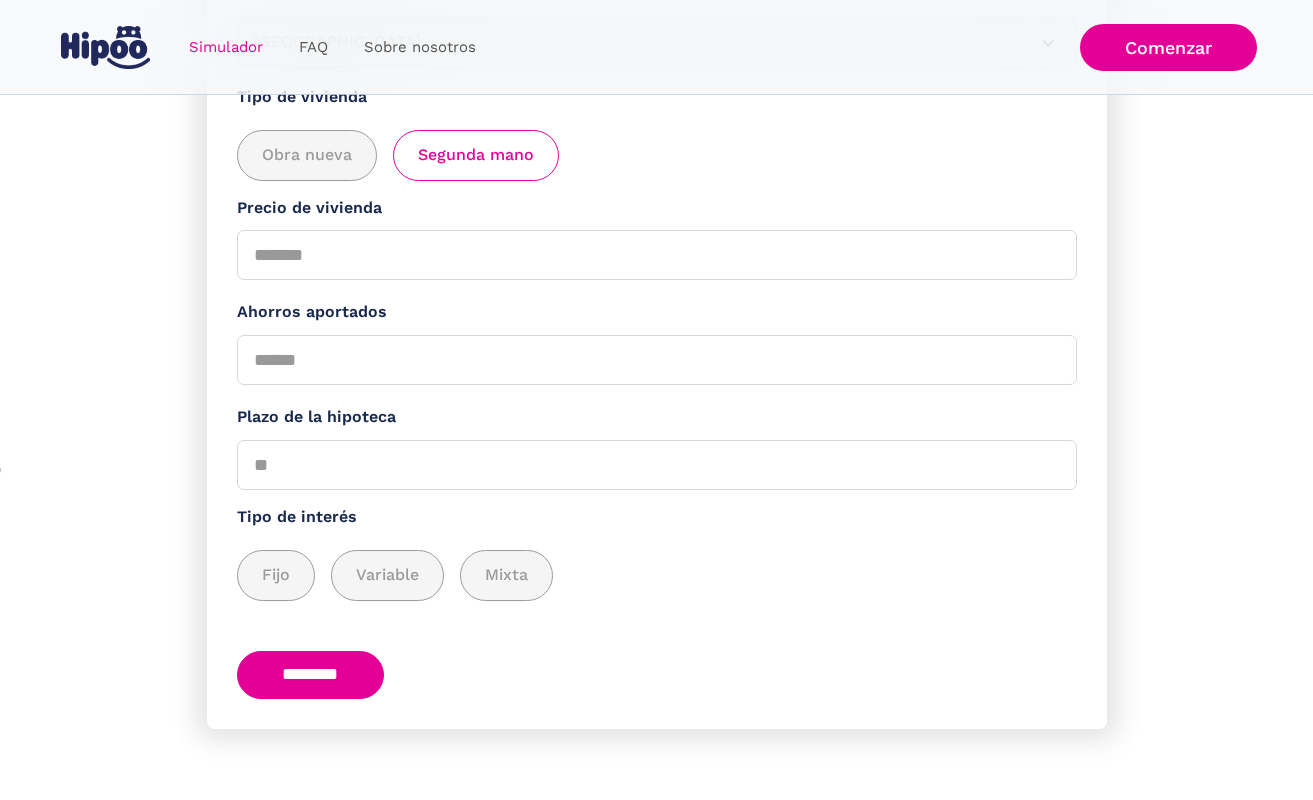 click on "********" at bounding box center [311, 675] 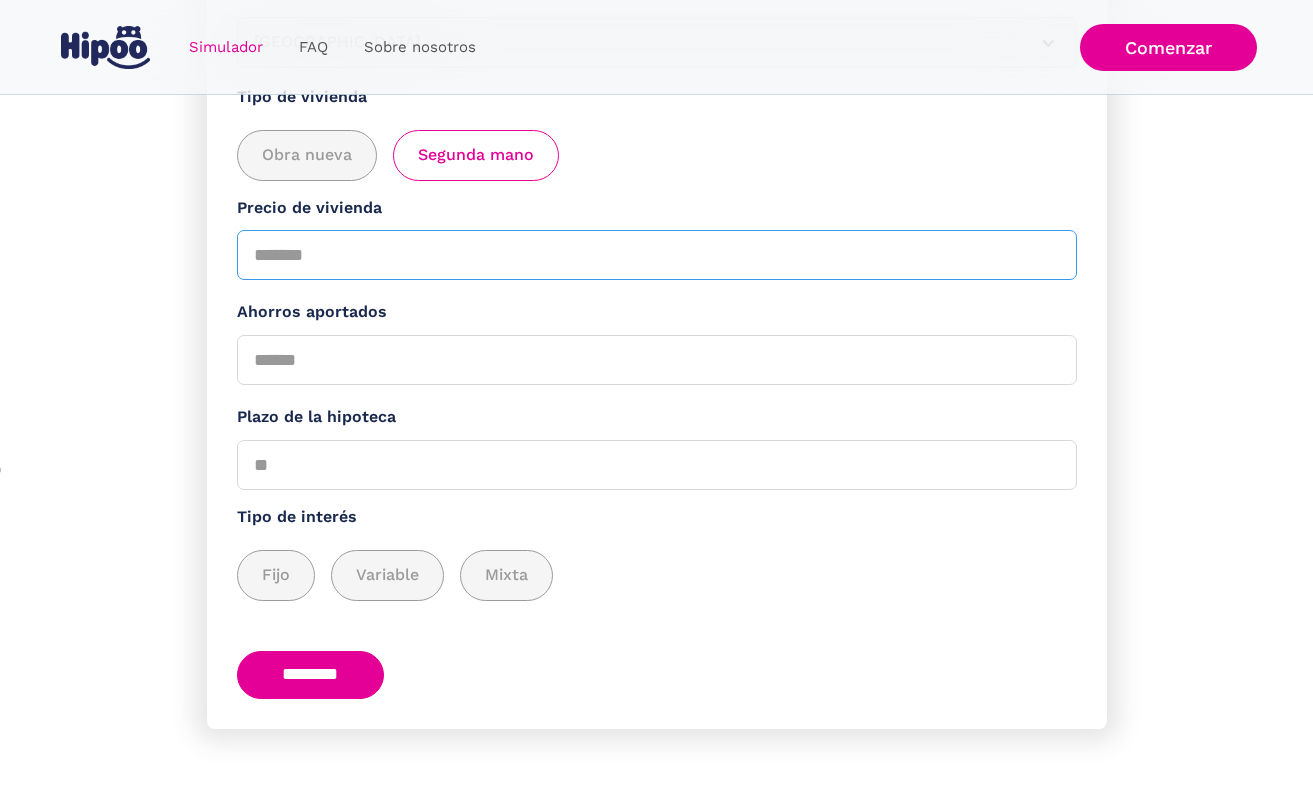 type on "*****" 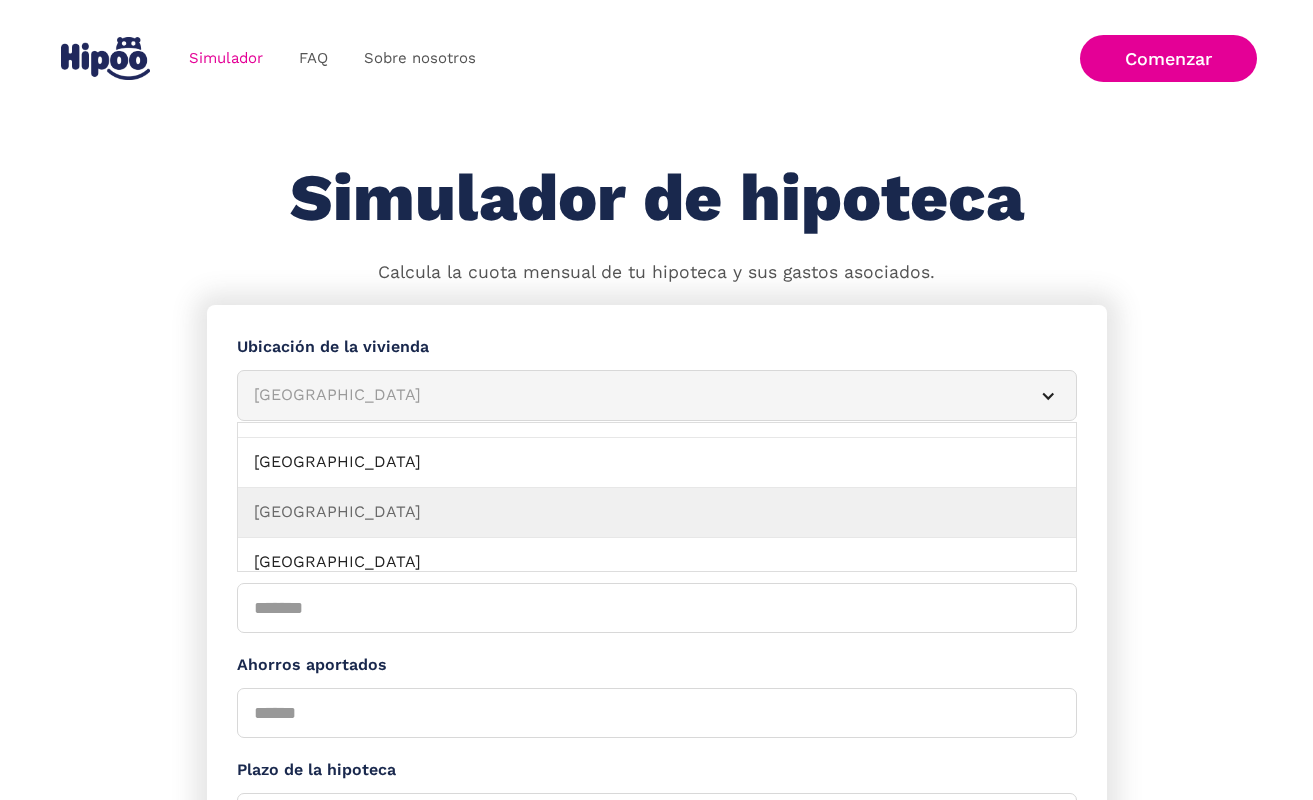 scroll, scrollTop: 0, scrollLeft: 0, axis: both 